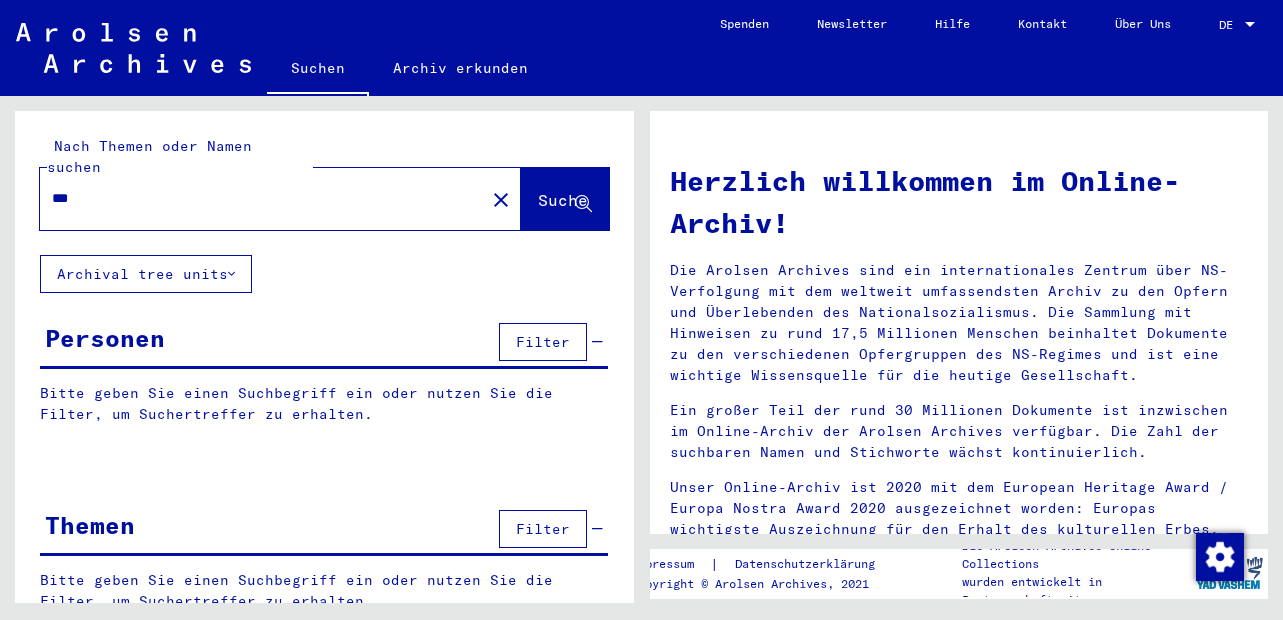scroll, scrollTop: 0, scrollLeft: 0, axis: both 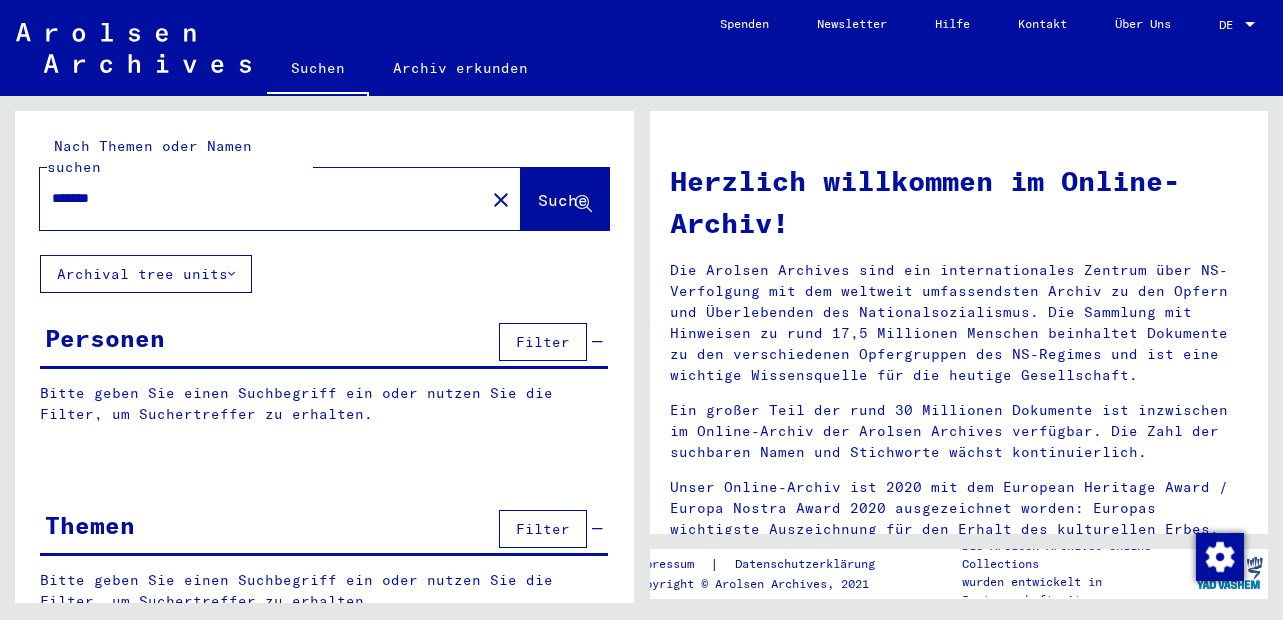 type on "*******" 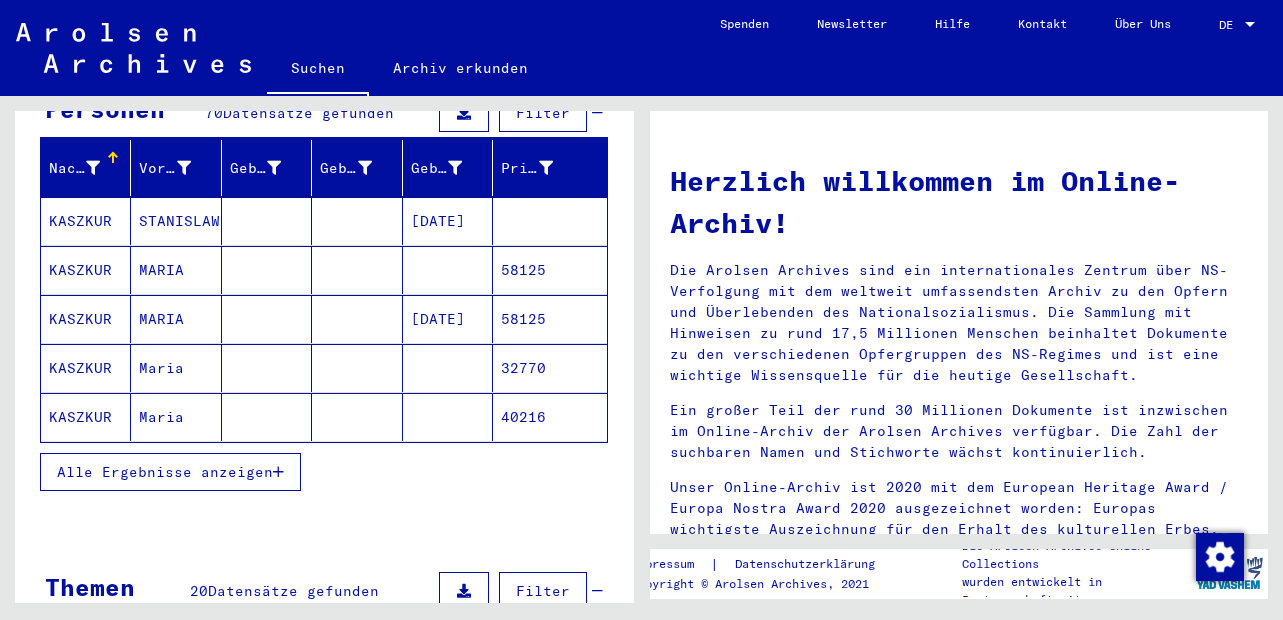scroll, scrollTop: 240, scrollLeft: 0, axis: vertical 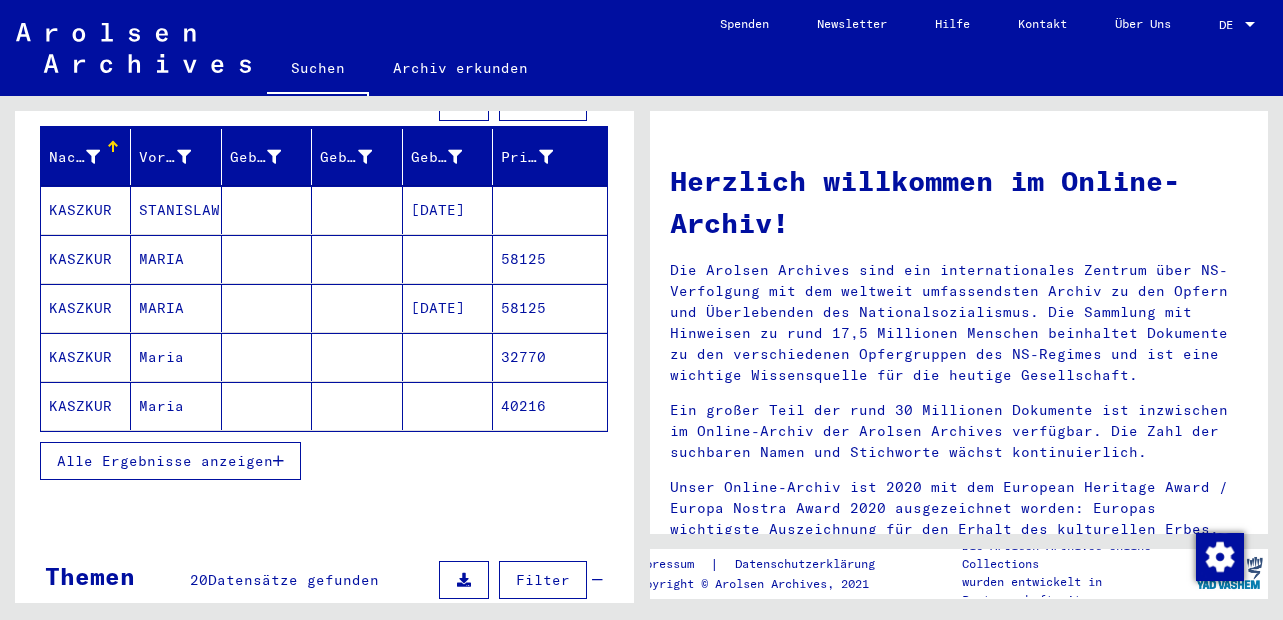 click on "Alle Ergebnisse anzeigen" at bounding box center [165, 461] 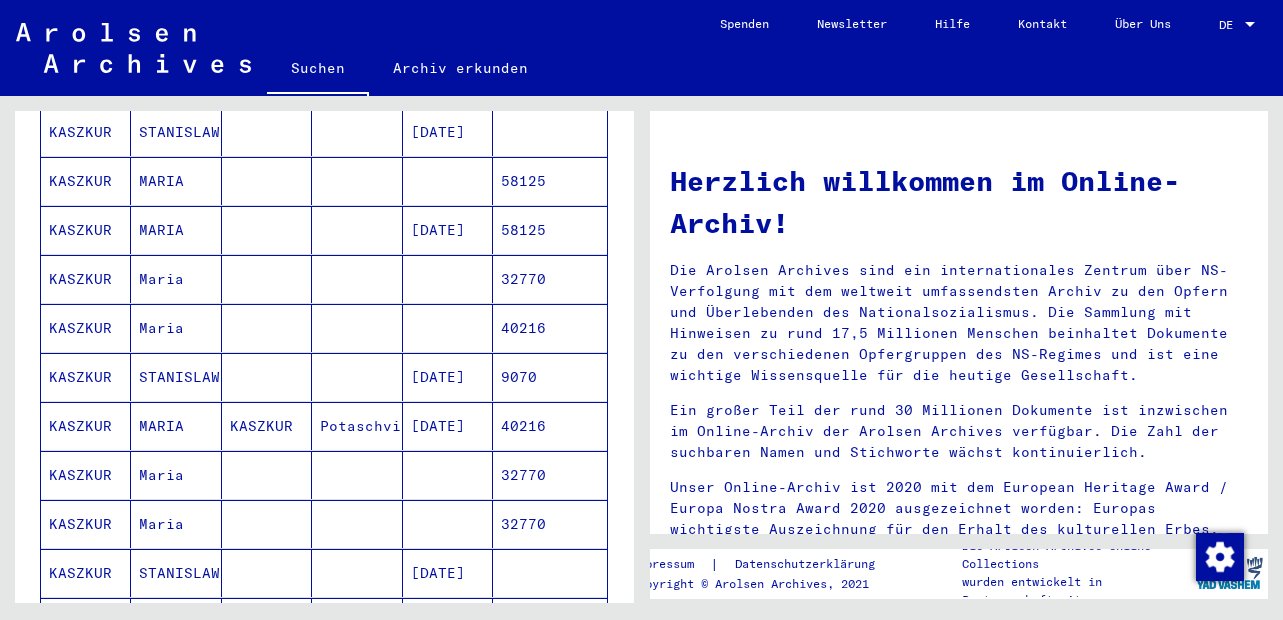 scroll, scrollTop: 360, scrollLeft: 0, axis: vertical 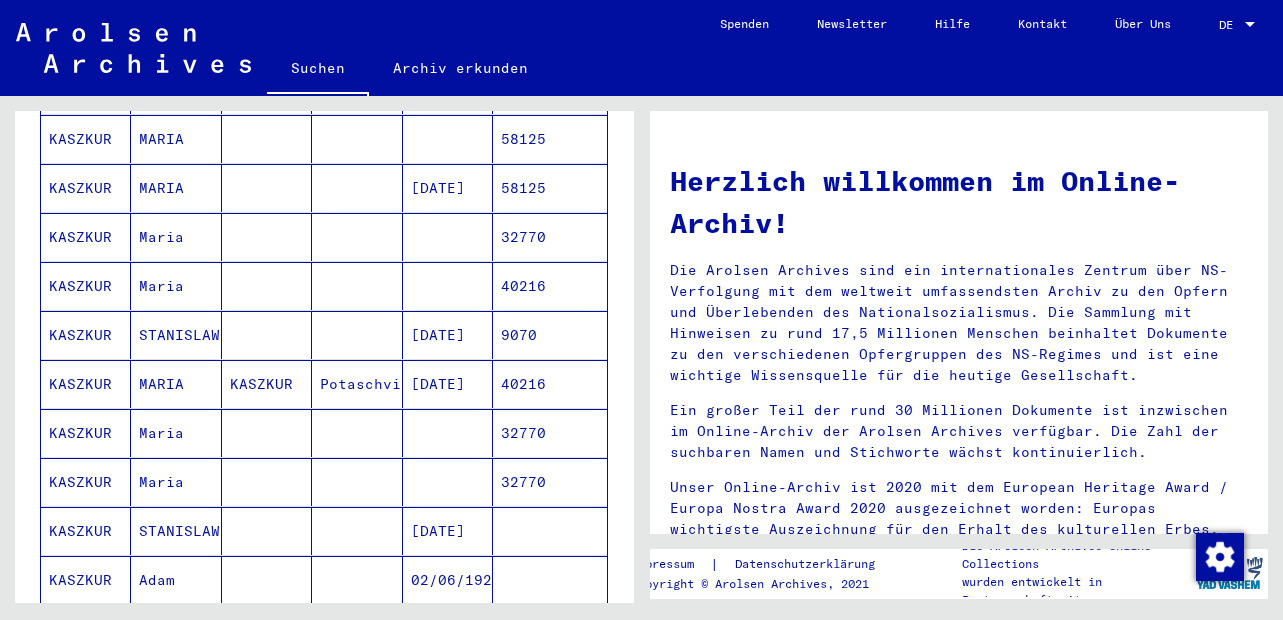 click on "KASZKUR" at bounding box center (267, 433) 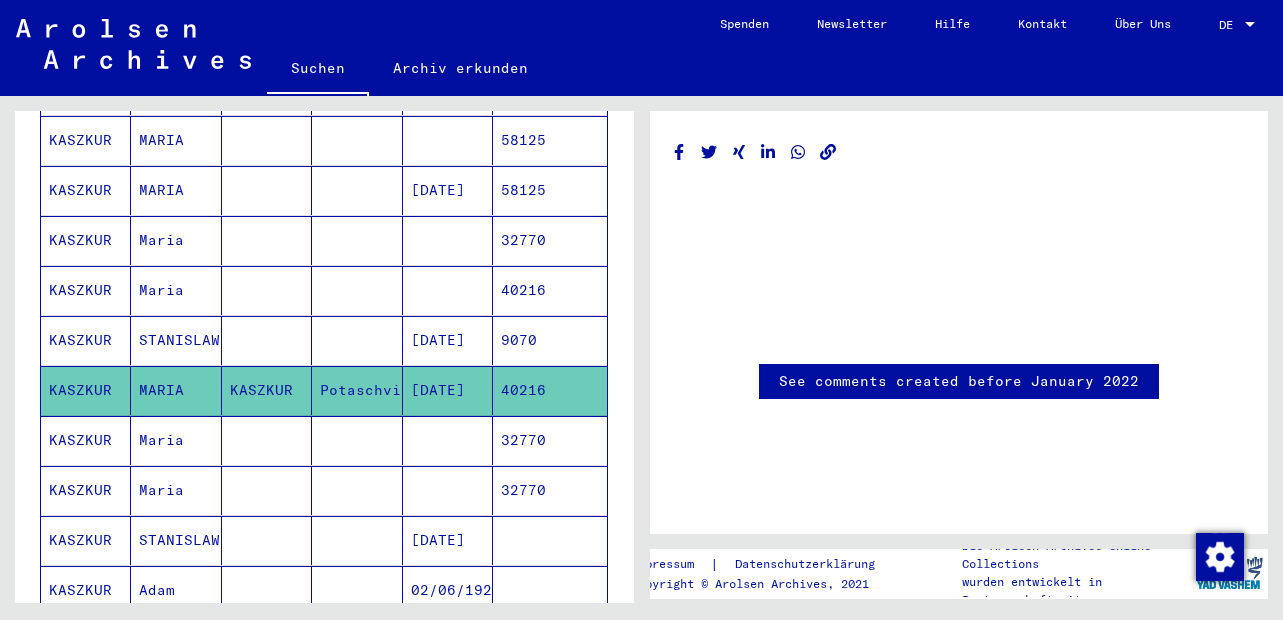 scroll, scrollTop: 361, scrollLeft: 0, axis: vertical 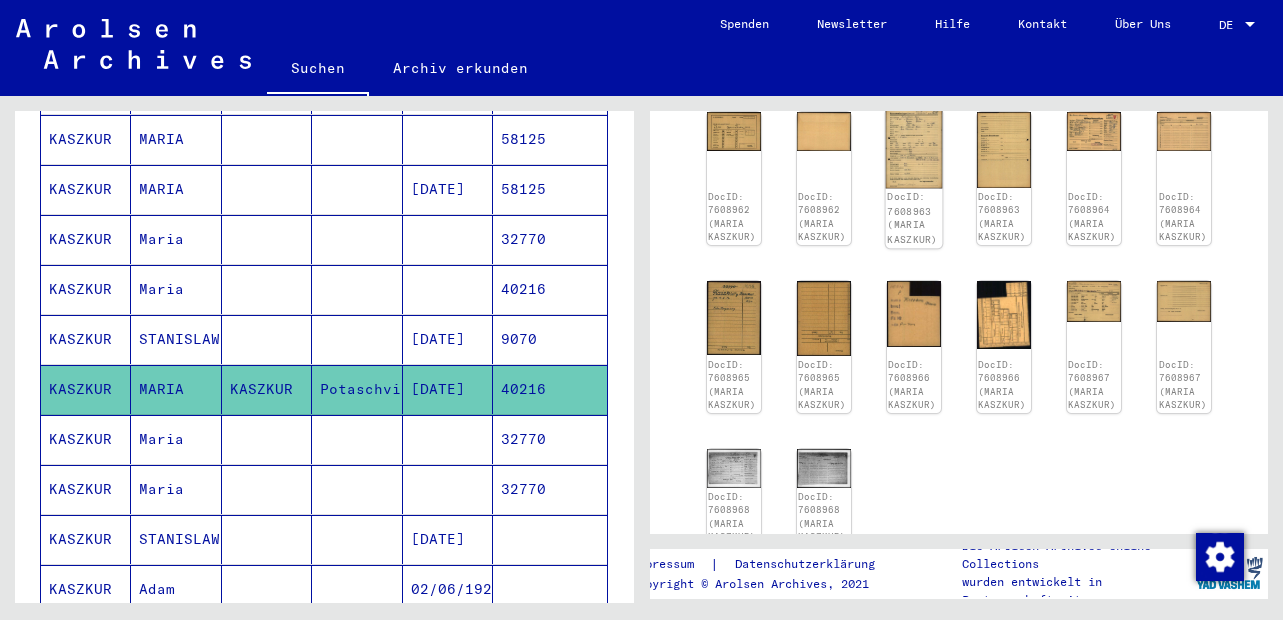 click 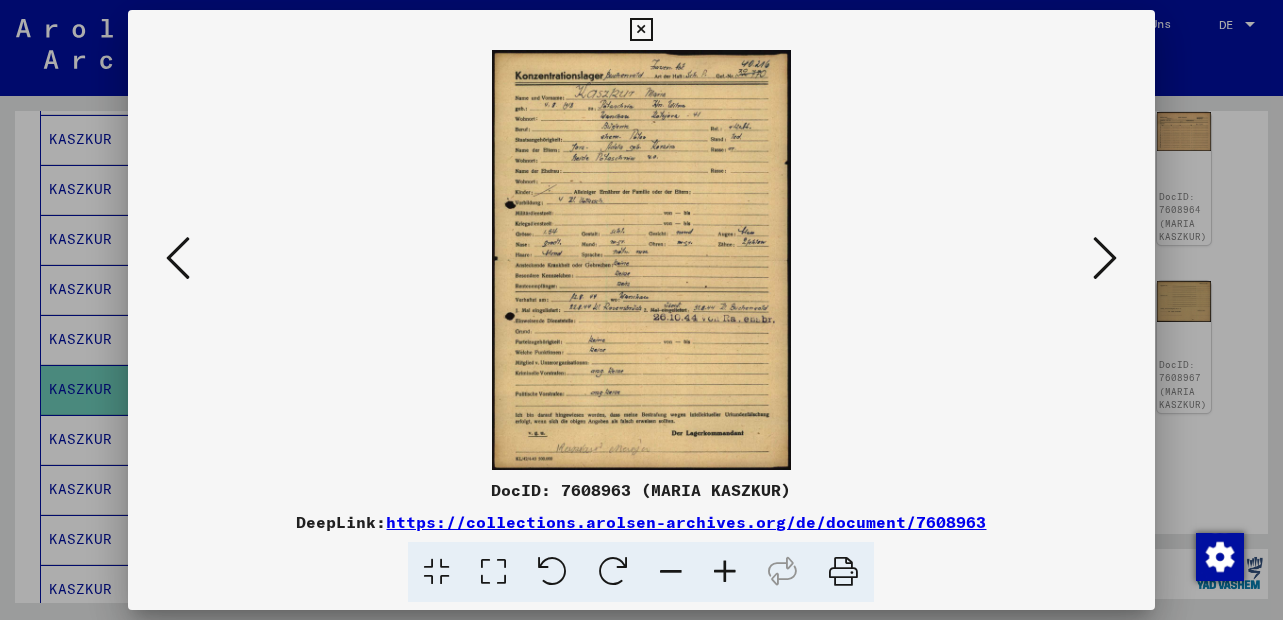 click at bounding box center (725, 572) 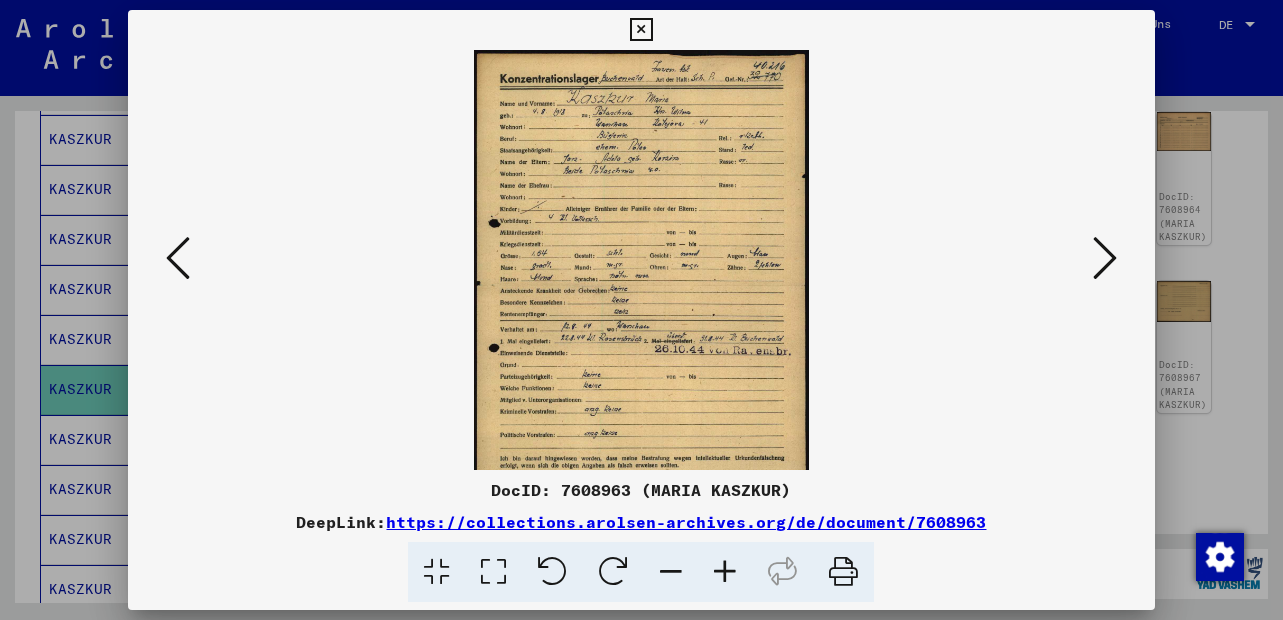 click at bounding box center (725, 572) 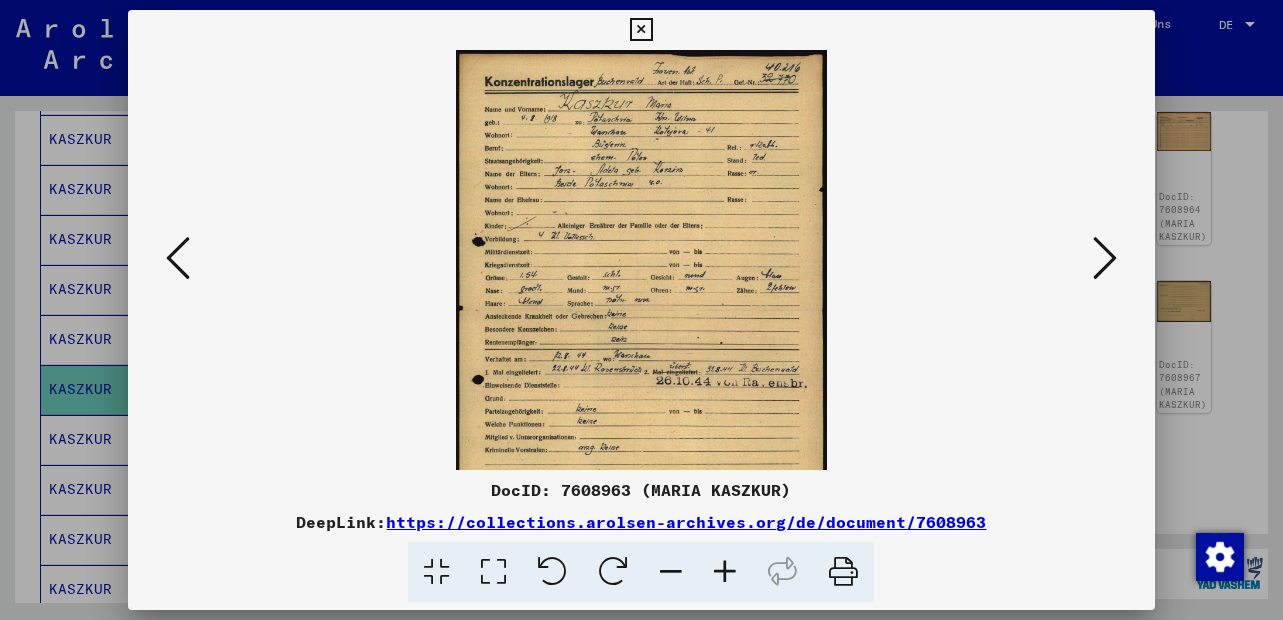 click at bounding box center (725, 572) 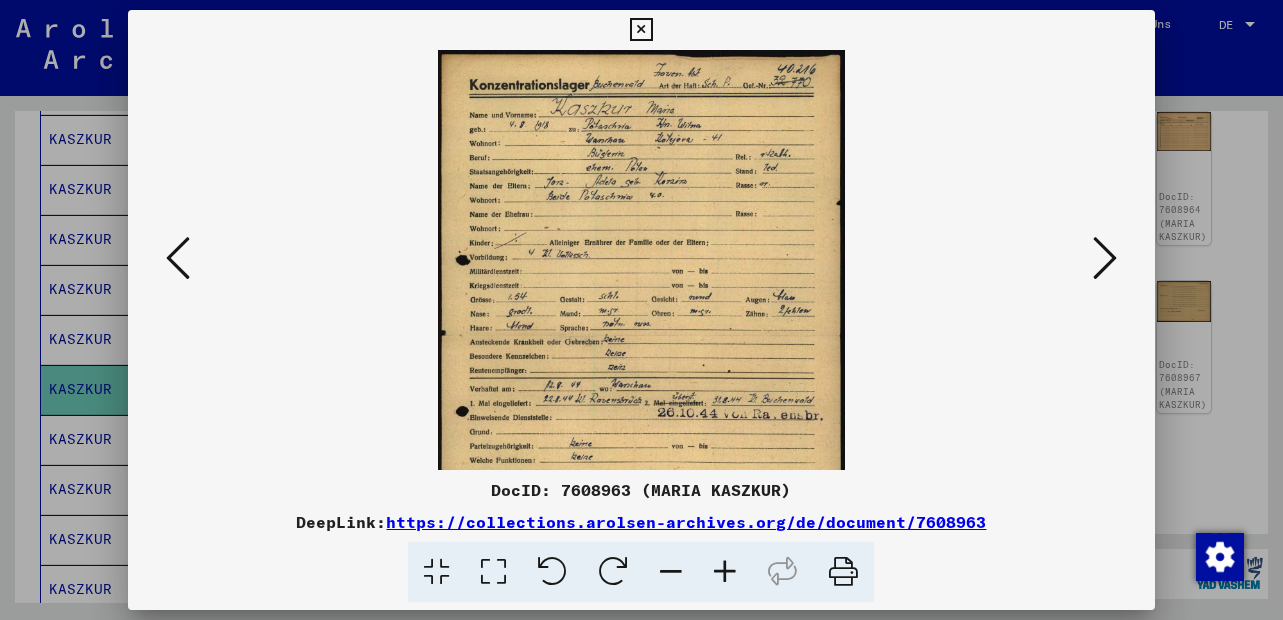 click at bounding box center (725, 572) 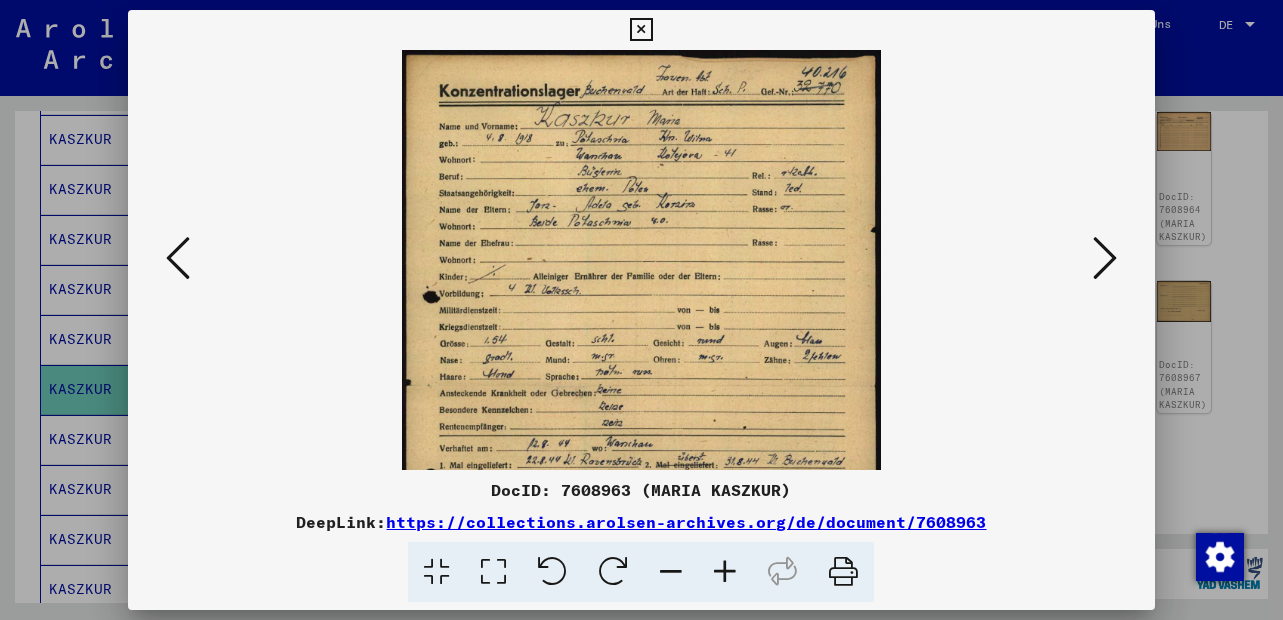 click at bounding box center (725, 572) 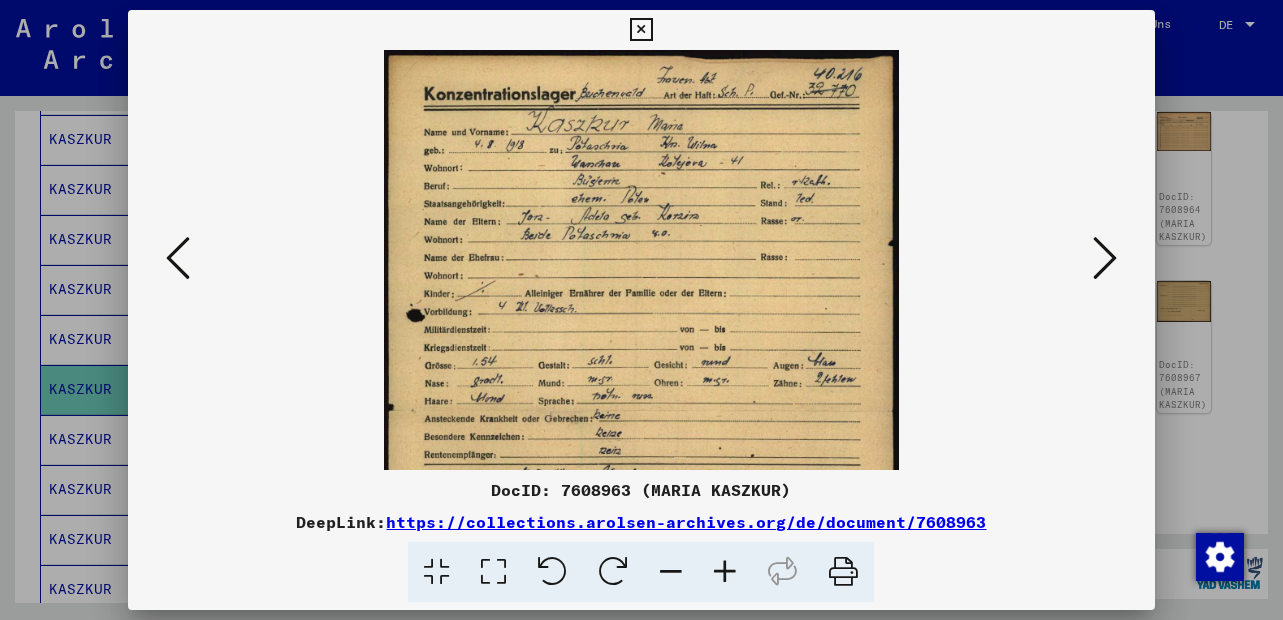 click at bounding box center [725, 572] 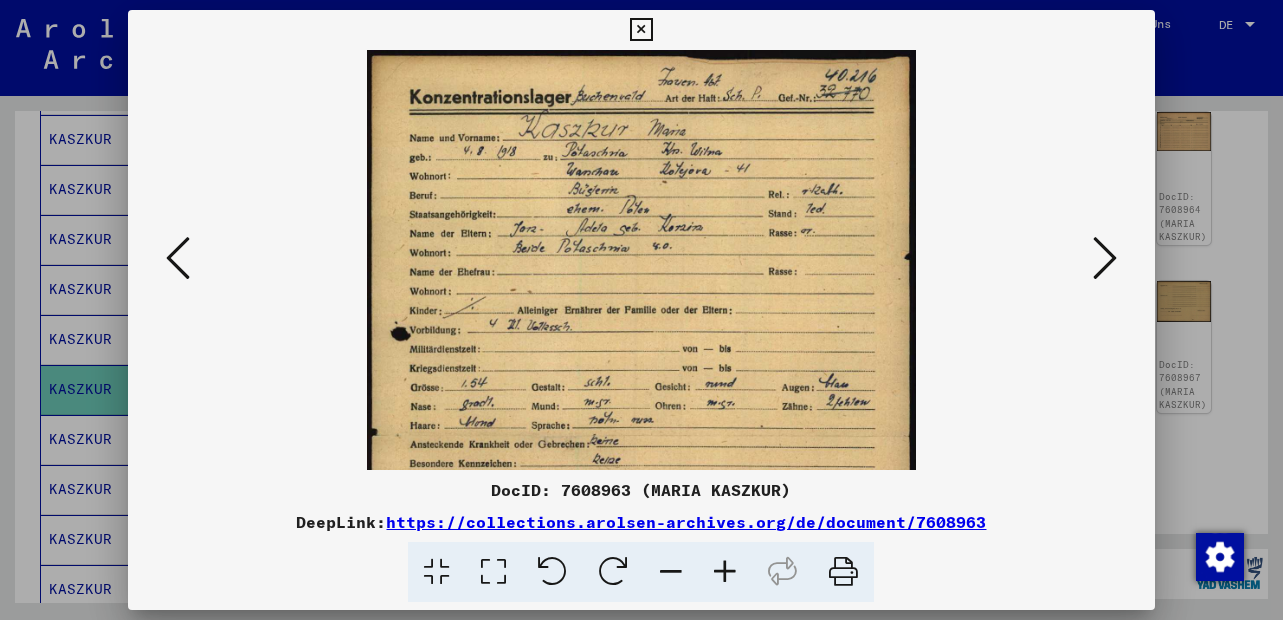 click at bounding box center (725, 572) 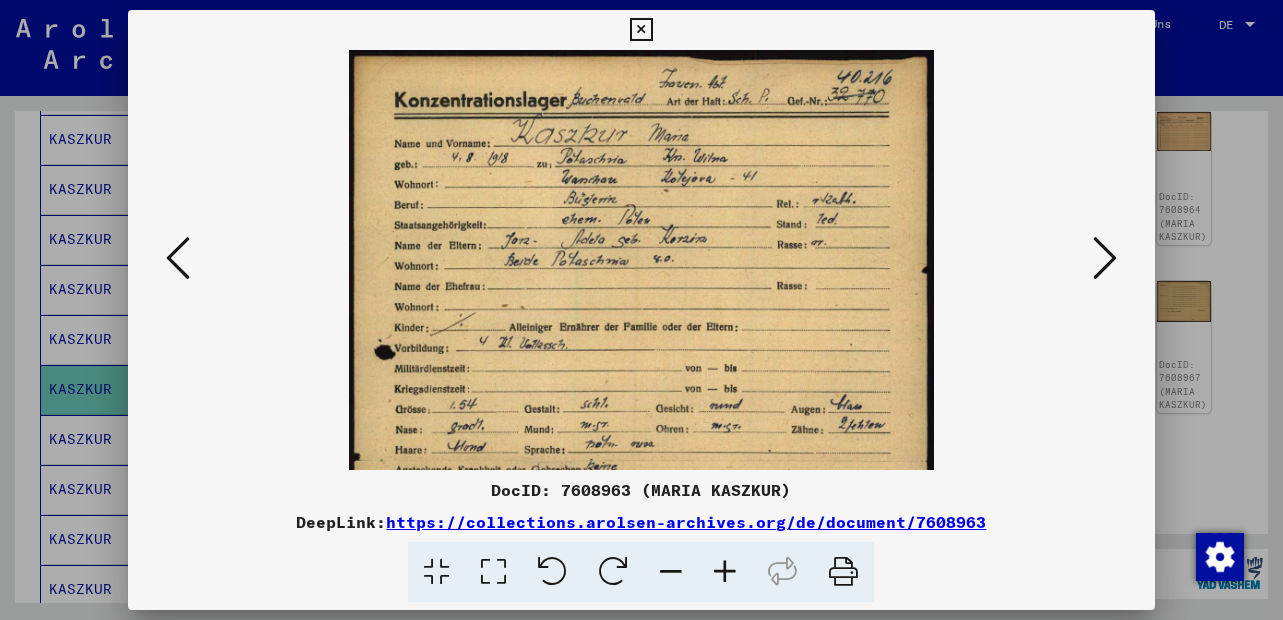 click at bounding box center [725, 572] 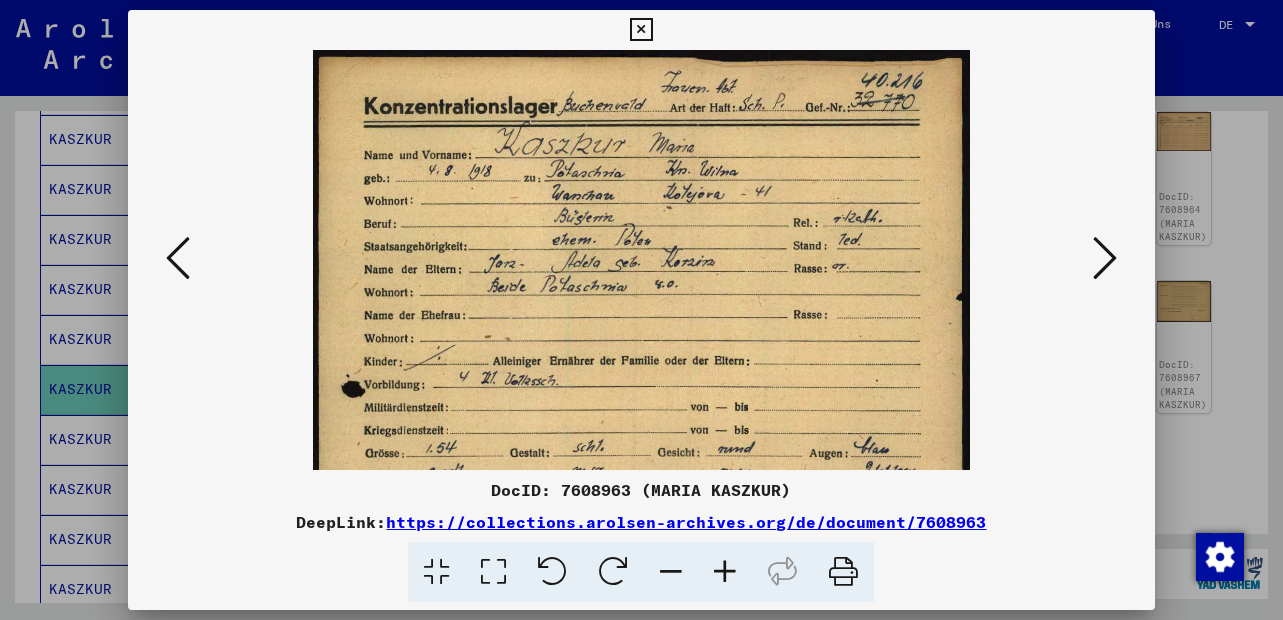 click at bounding box center [725, 572] 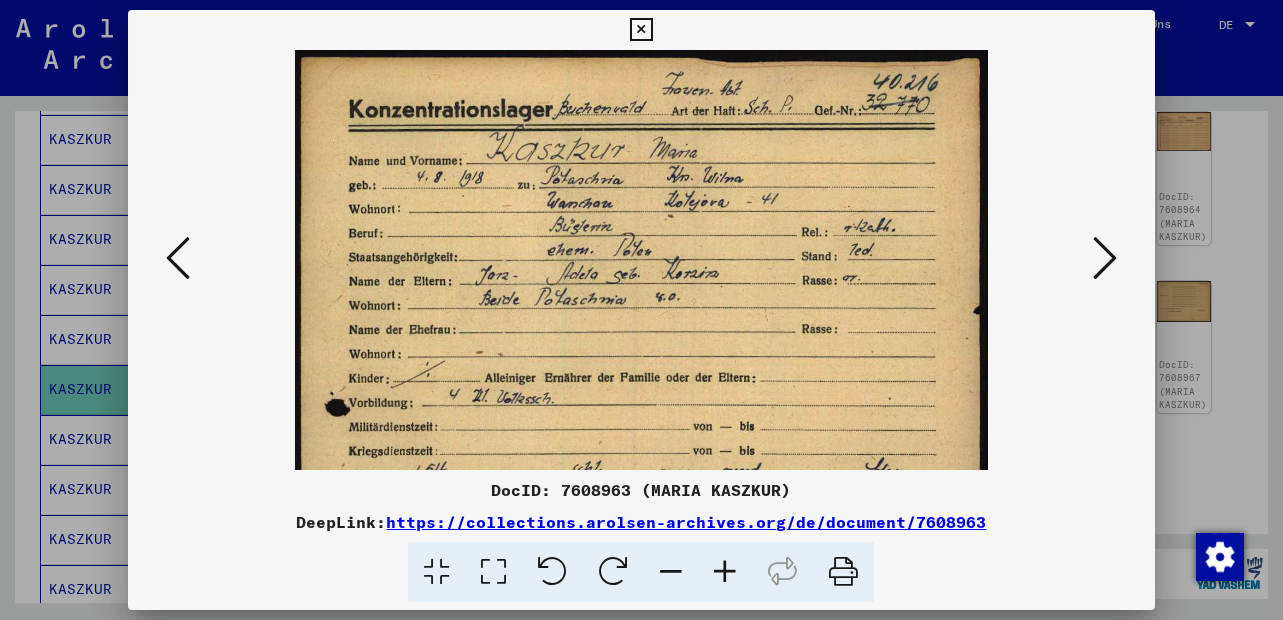 click at bounding box center [725, 572] 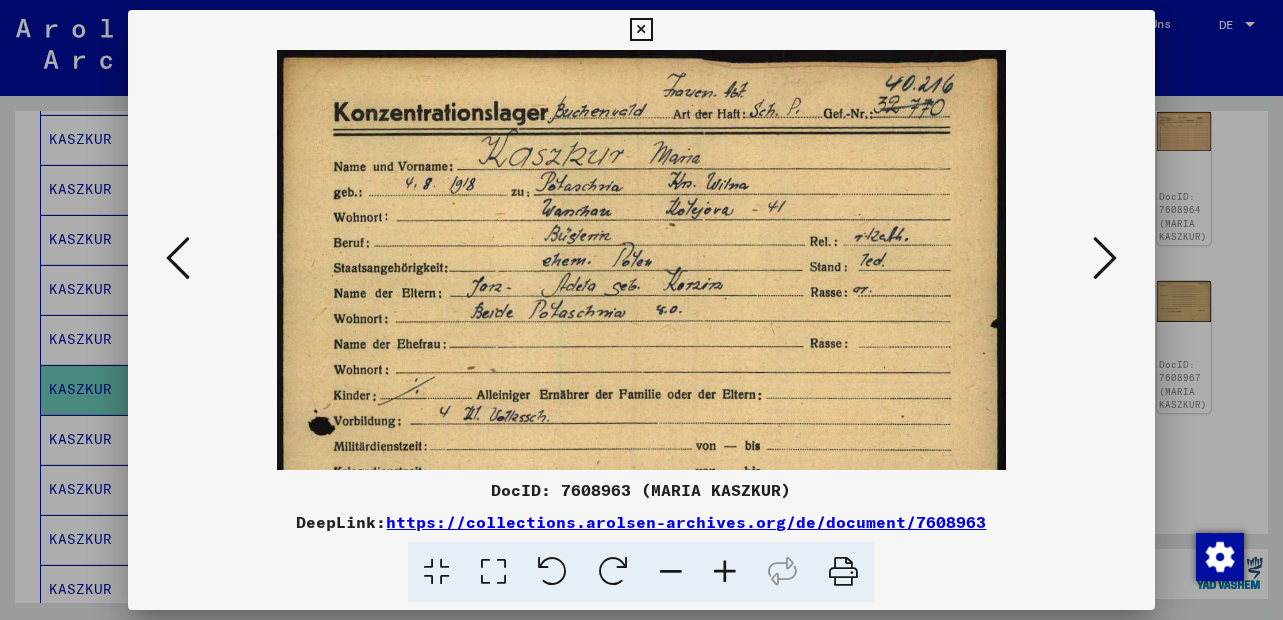 click at bounding box center (725, 572) 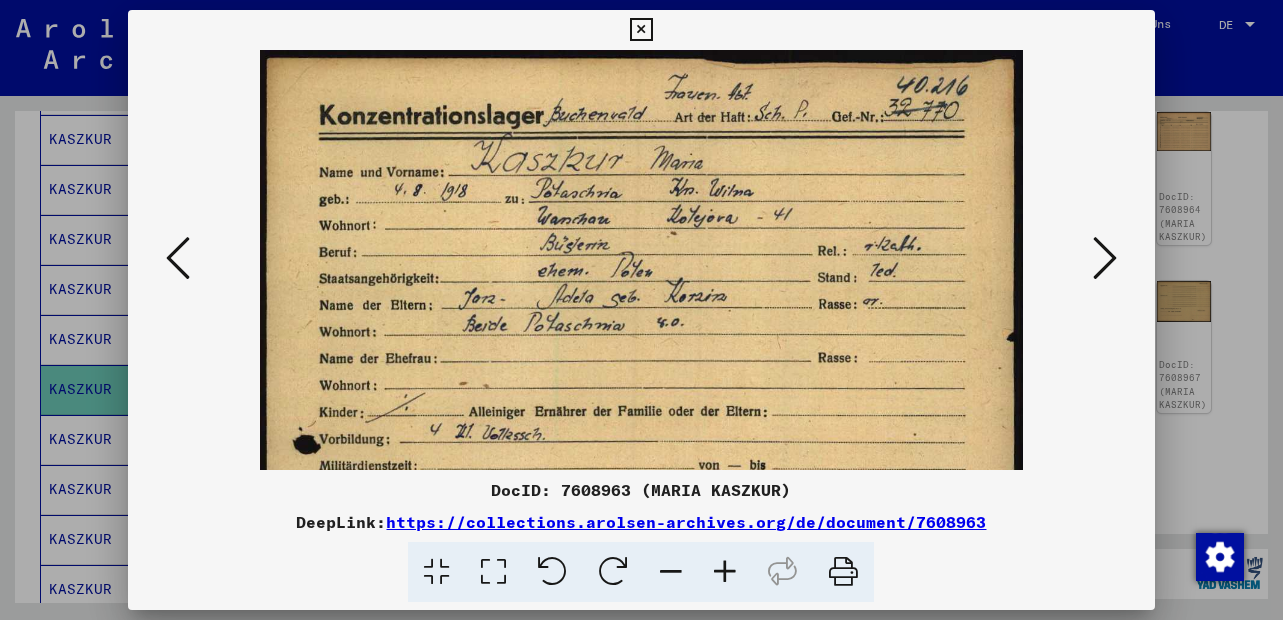 click at bounding box center (725, 572) 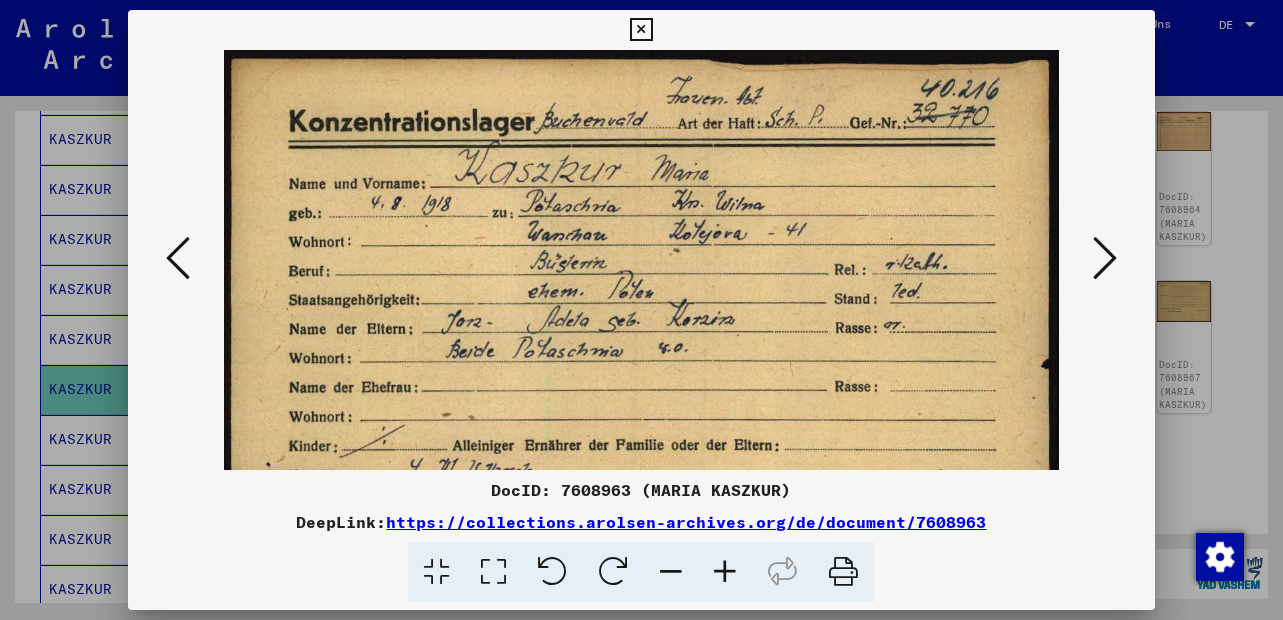 scroll, scrollTop: 0, scrollLeft: 0, axis: both 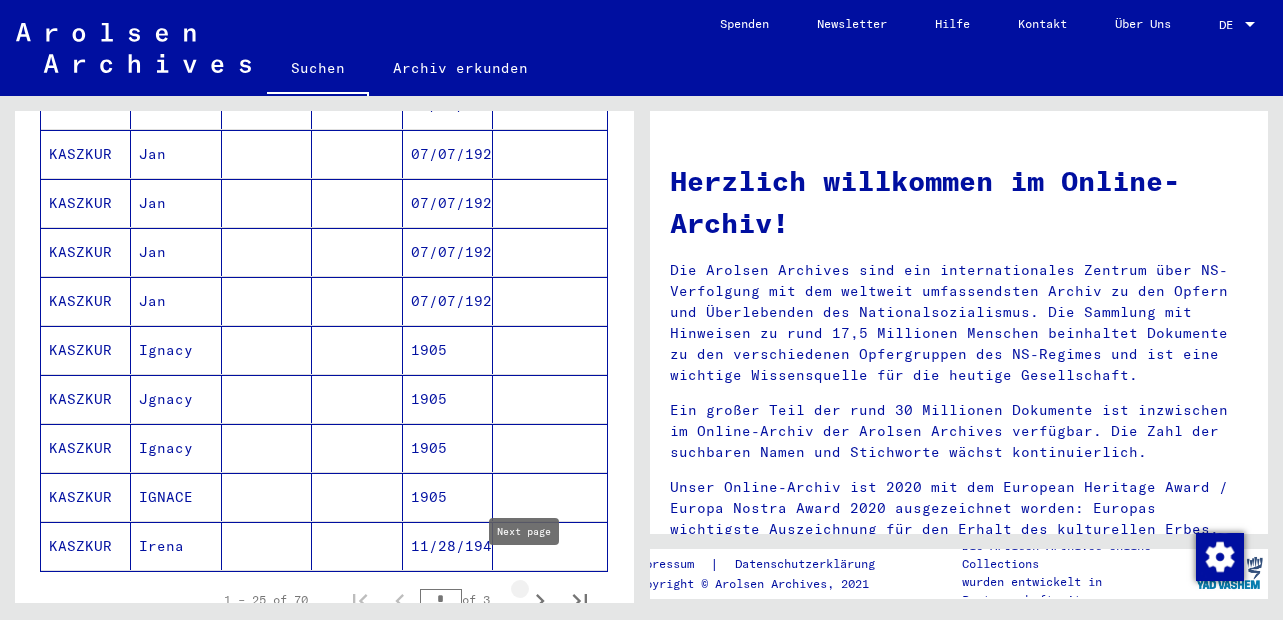click 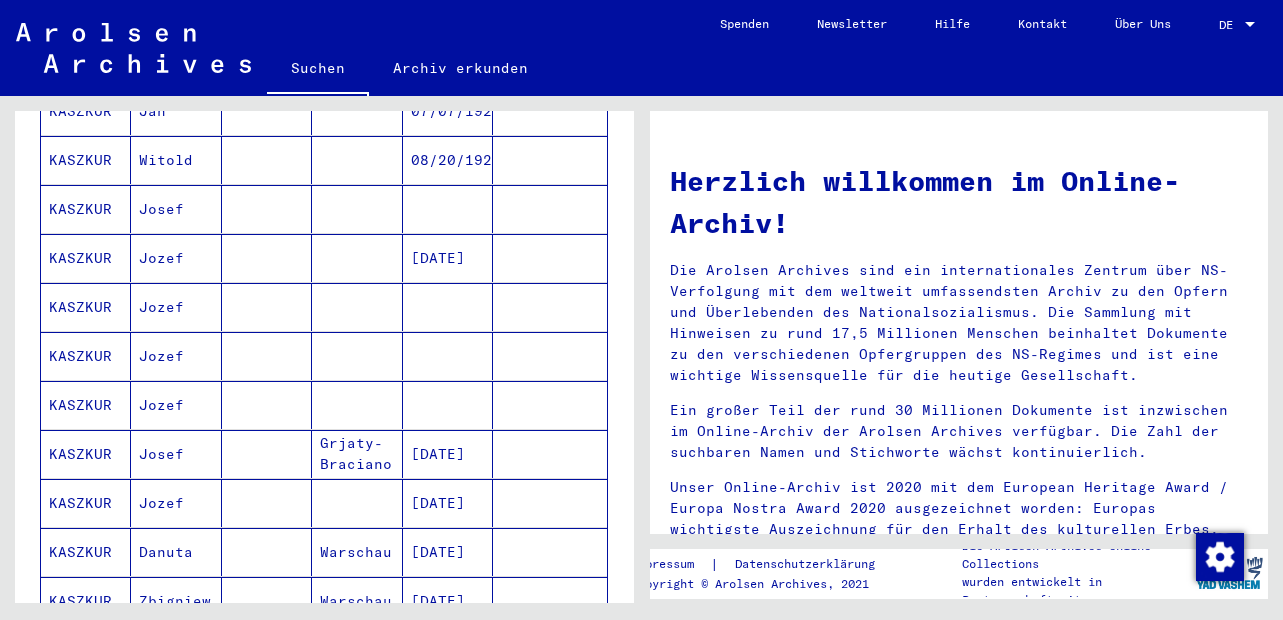 scroll, scrollTop: 720, scrollLeft: 0, axis: vertical 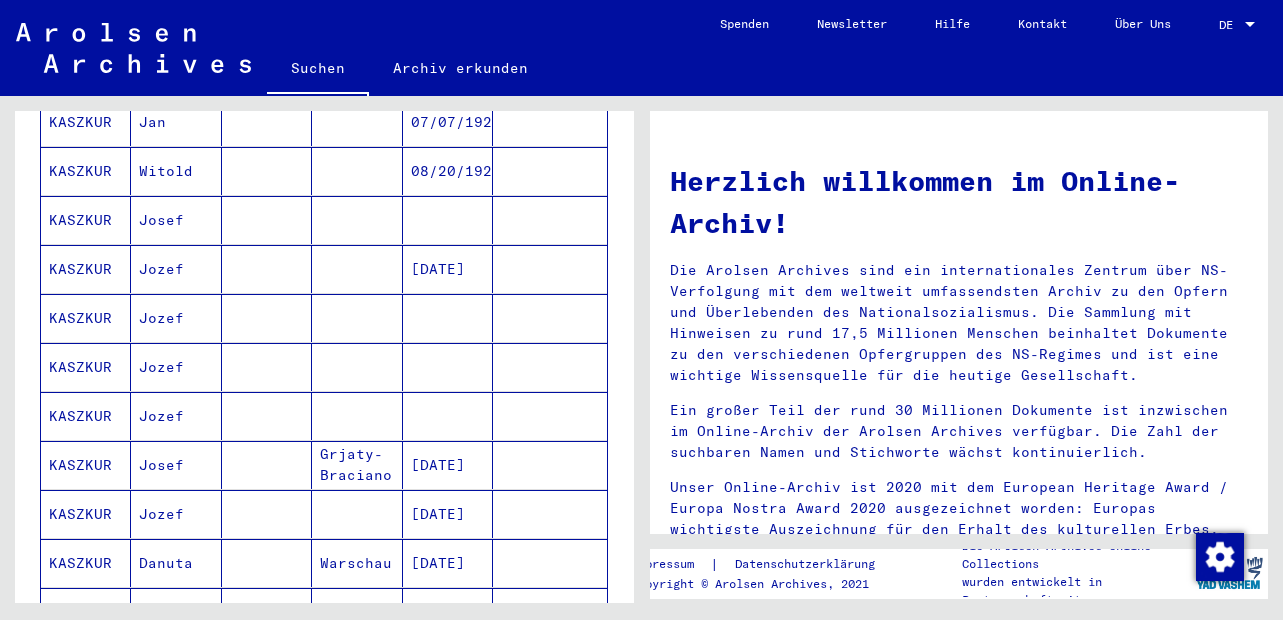 click on "Grjaty-Braciano" at bounding box center (357, 514) 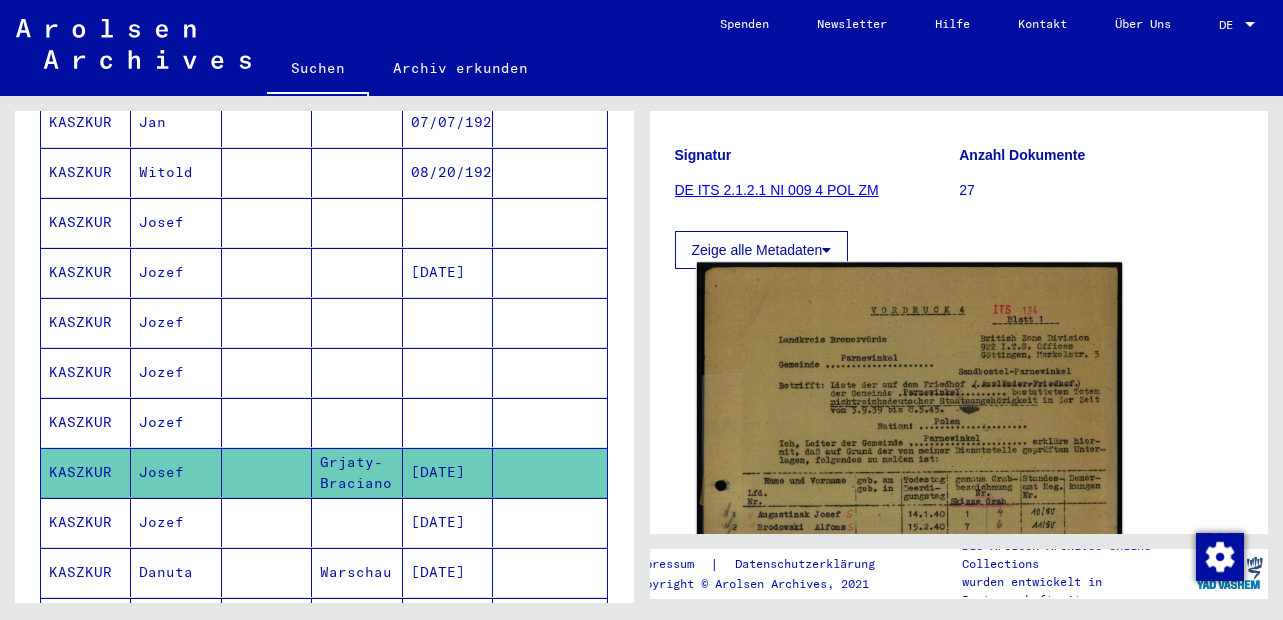 scroll, scrollTop: 360, scrollLeft: 0, axis: vertical 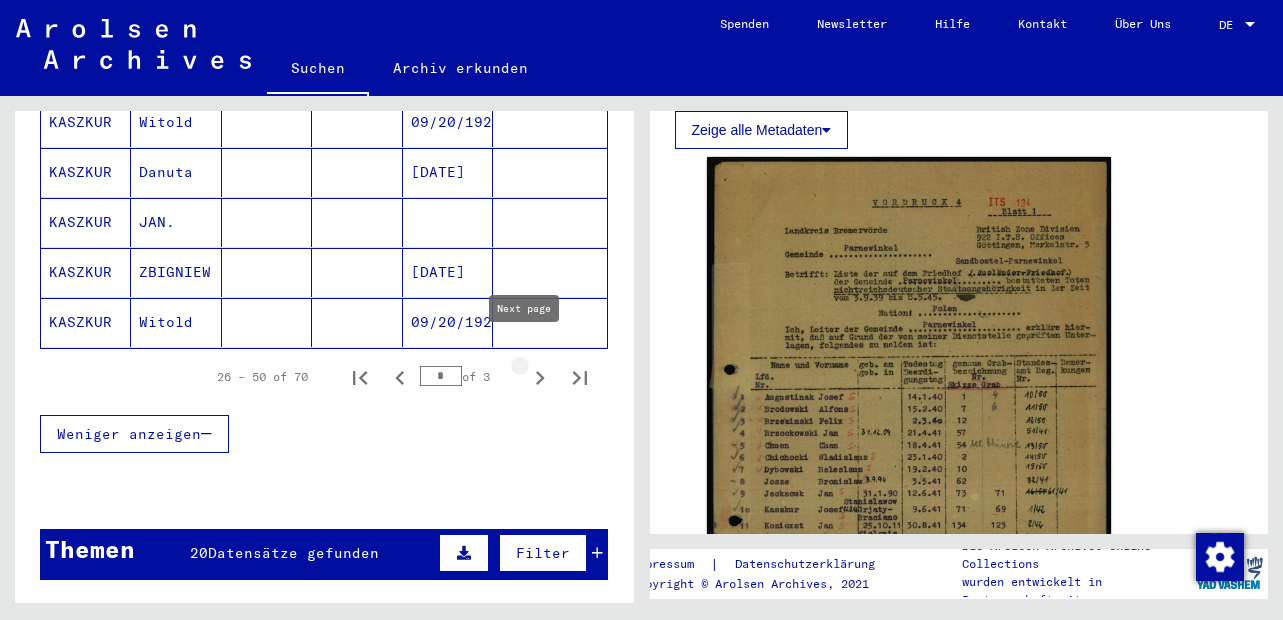 click 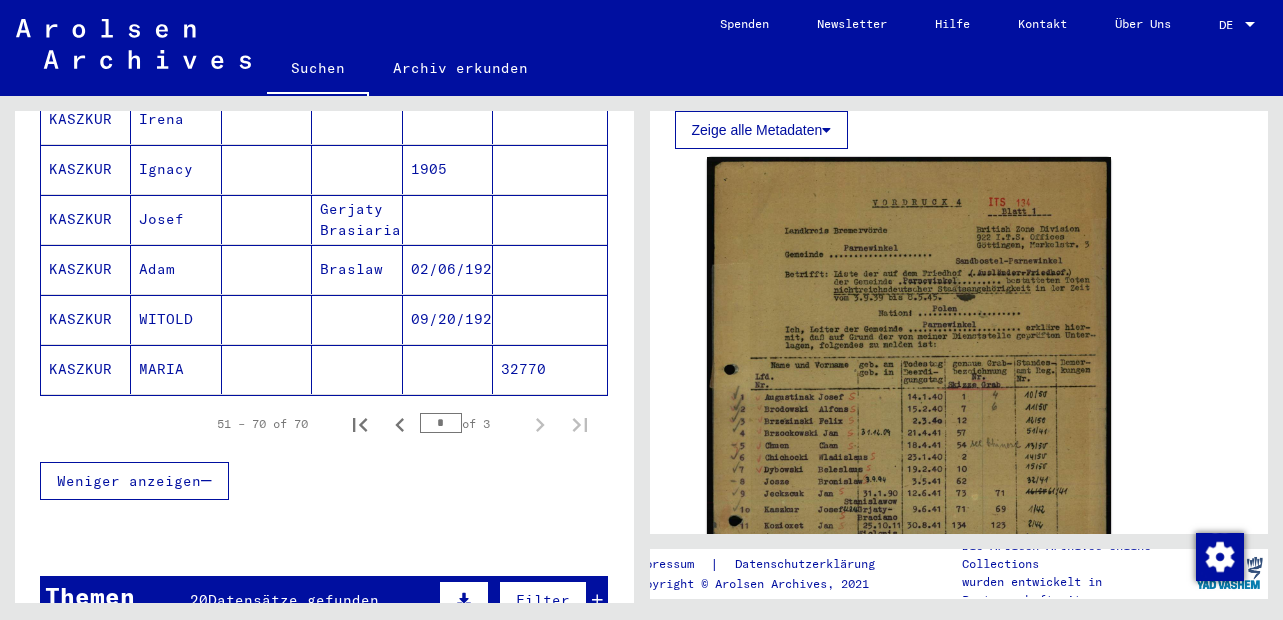 scroll, scrollTop: 968, scrollLeft: 0, axis: vertical 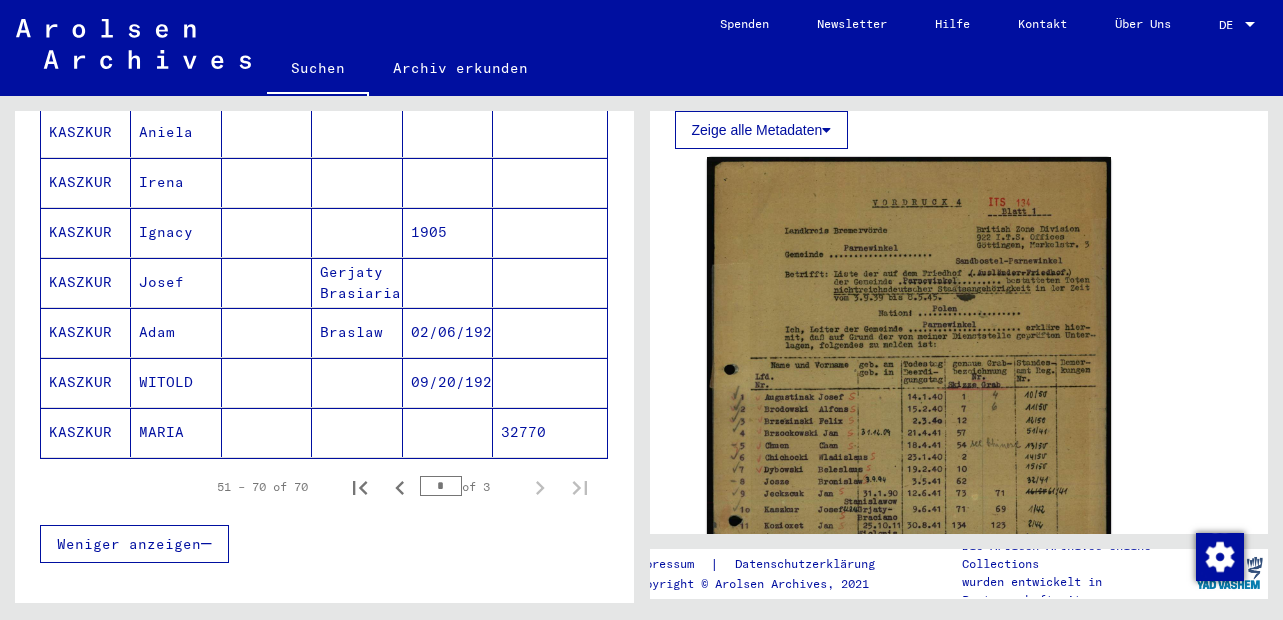 click on "Josef" at bounding box center [176, 332] 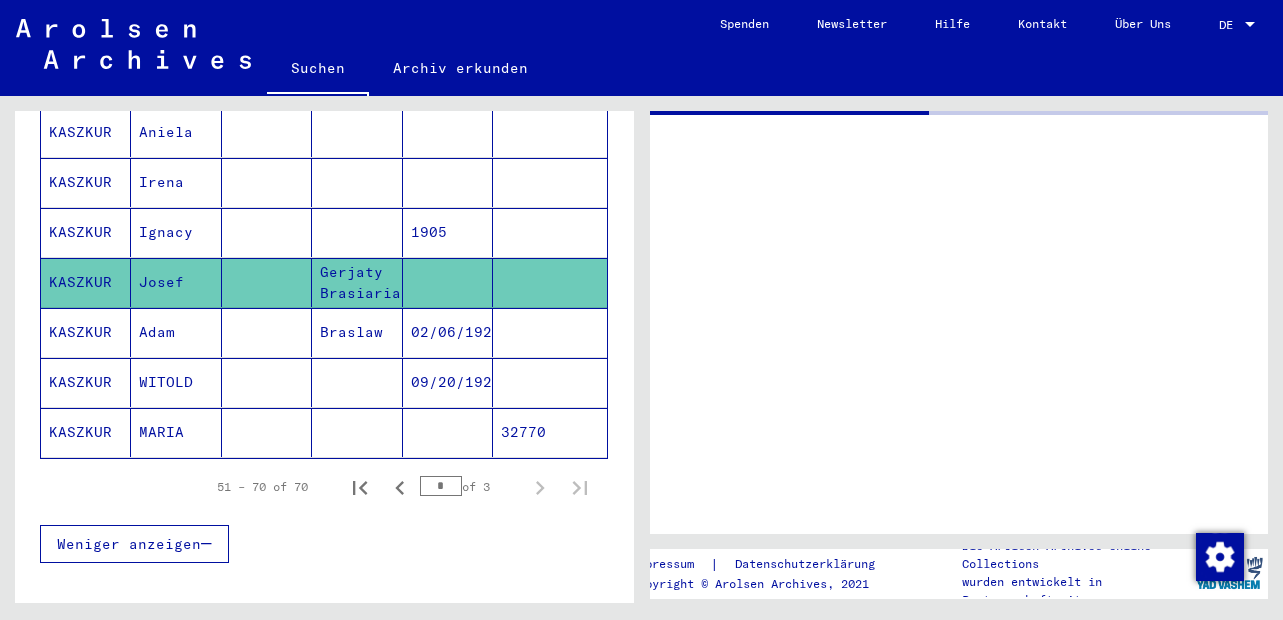 scroll, scrollTop: 0, scrollLeft: 0, axis: both 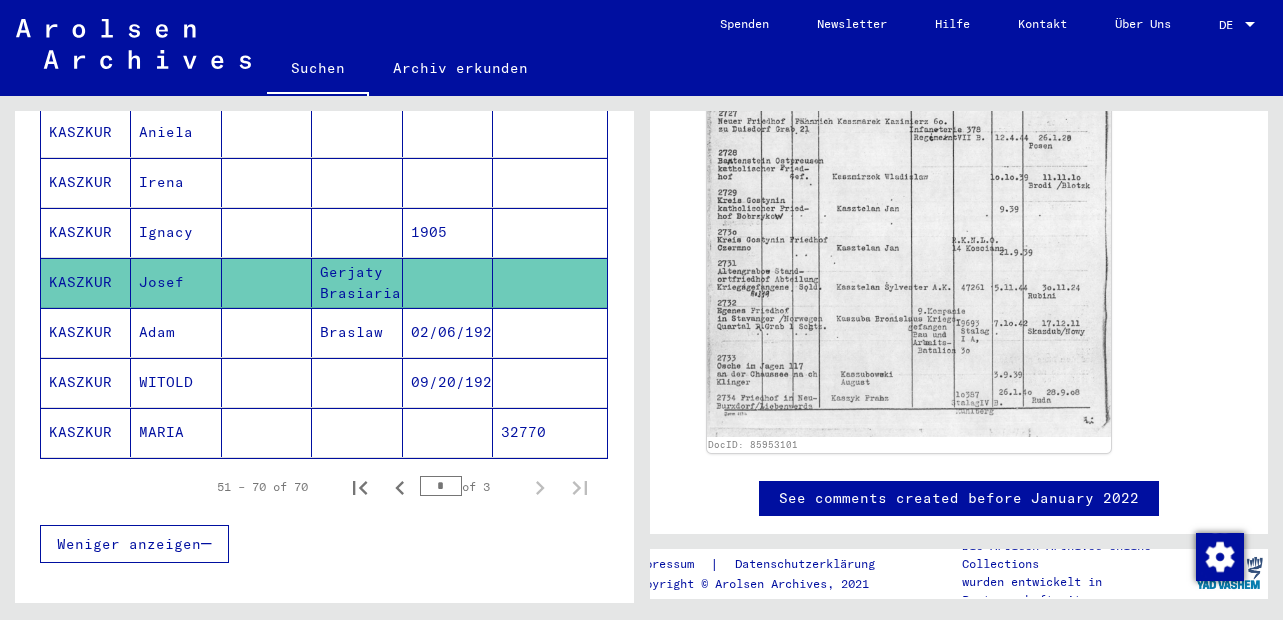 click on "Adam" at bounding box center [176, 382] 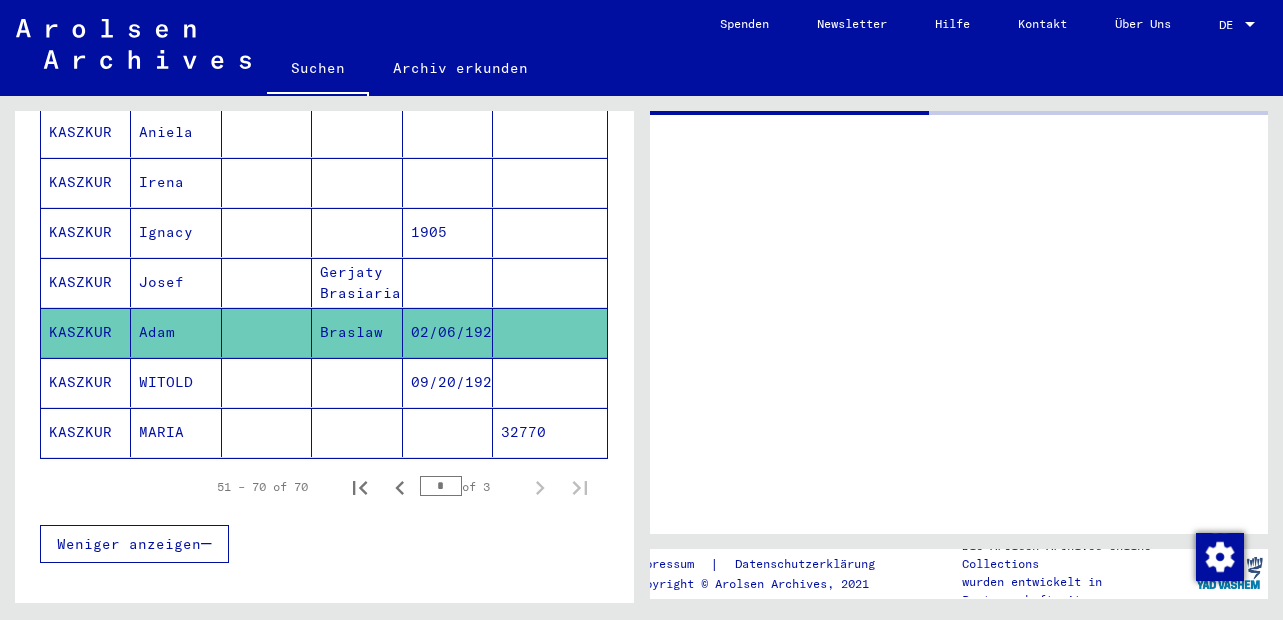 scroll, scrollTop: 0, scrollLeft: 0, axis: both 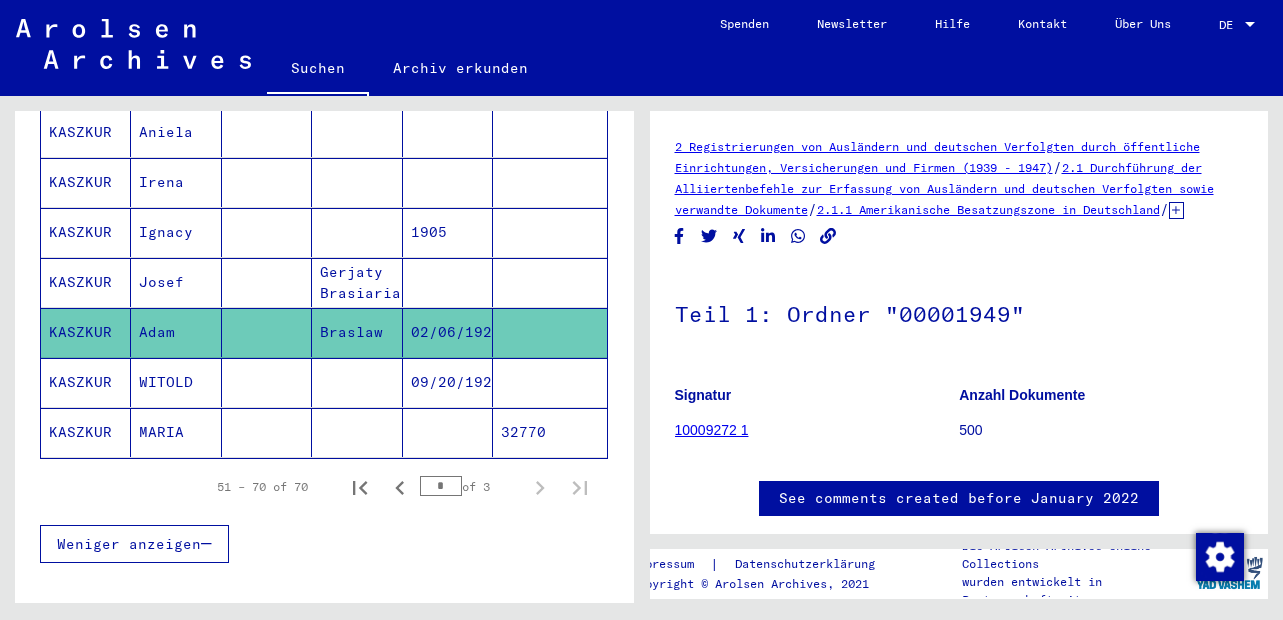 click on "MARIA" 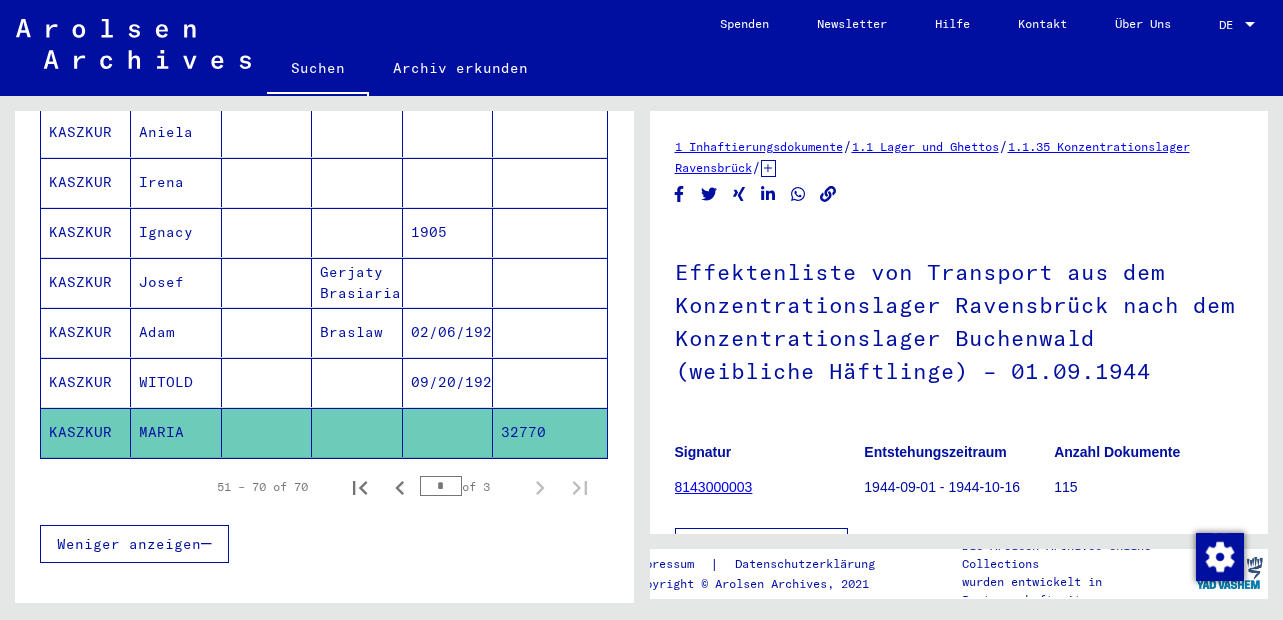 scroll, scrollTop: 240, scrollLeft: 0, axis: vertical 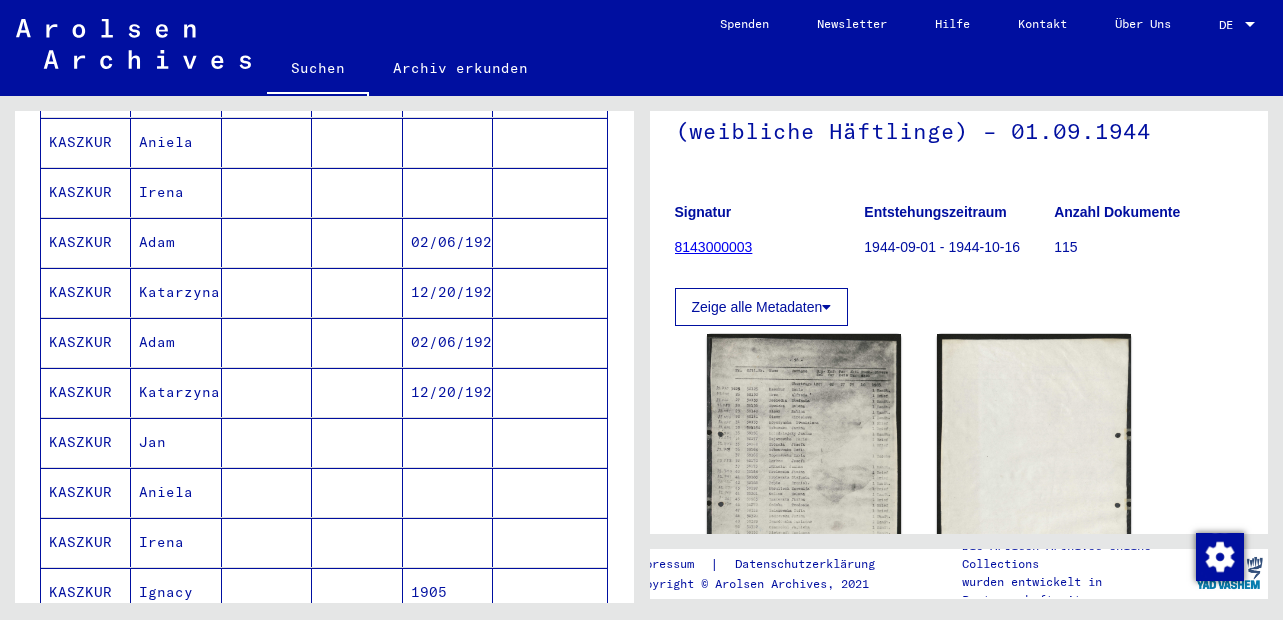 click on "Adam" at bounding box center [176, 292] 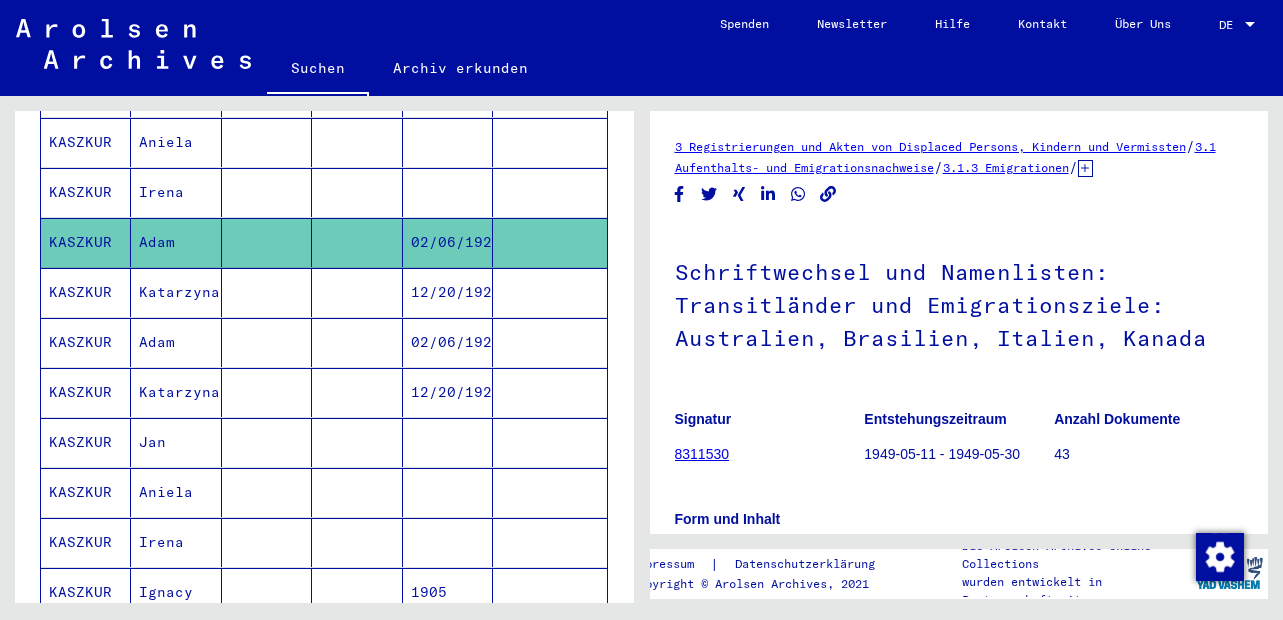 scroll, scrollTop: 0, scrollLeft: 0, axis: both 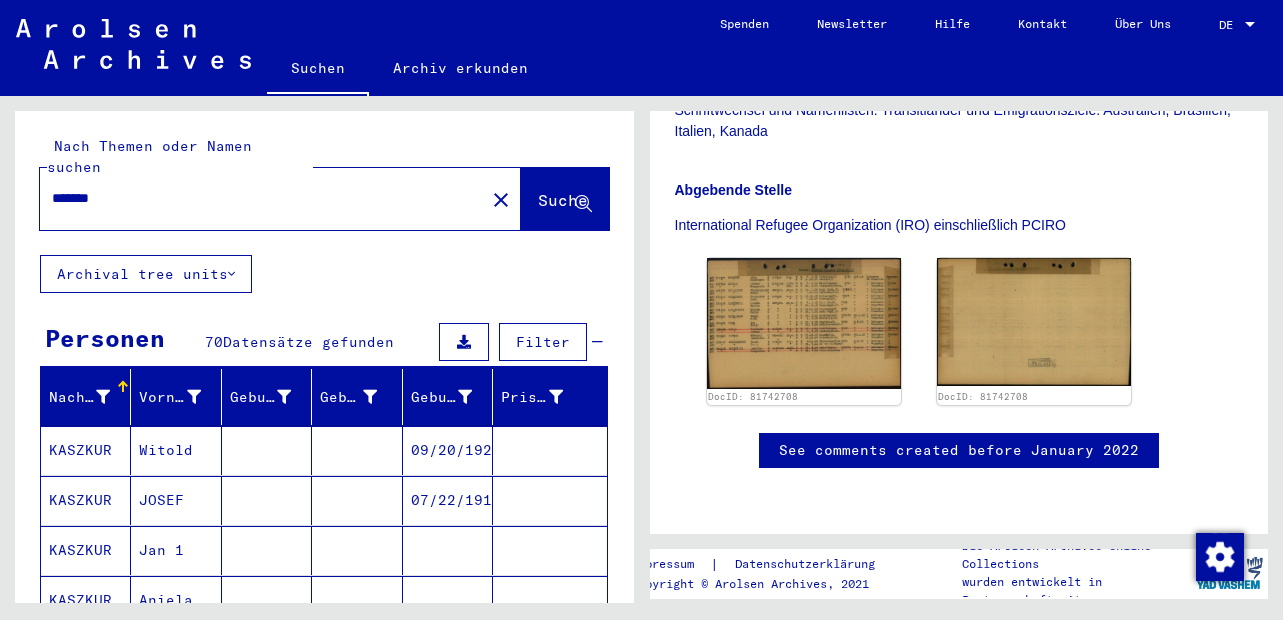 click on "*******" at bounding box center (262, 198) 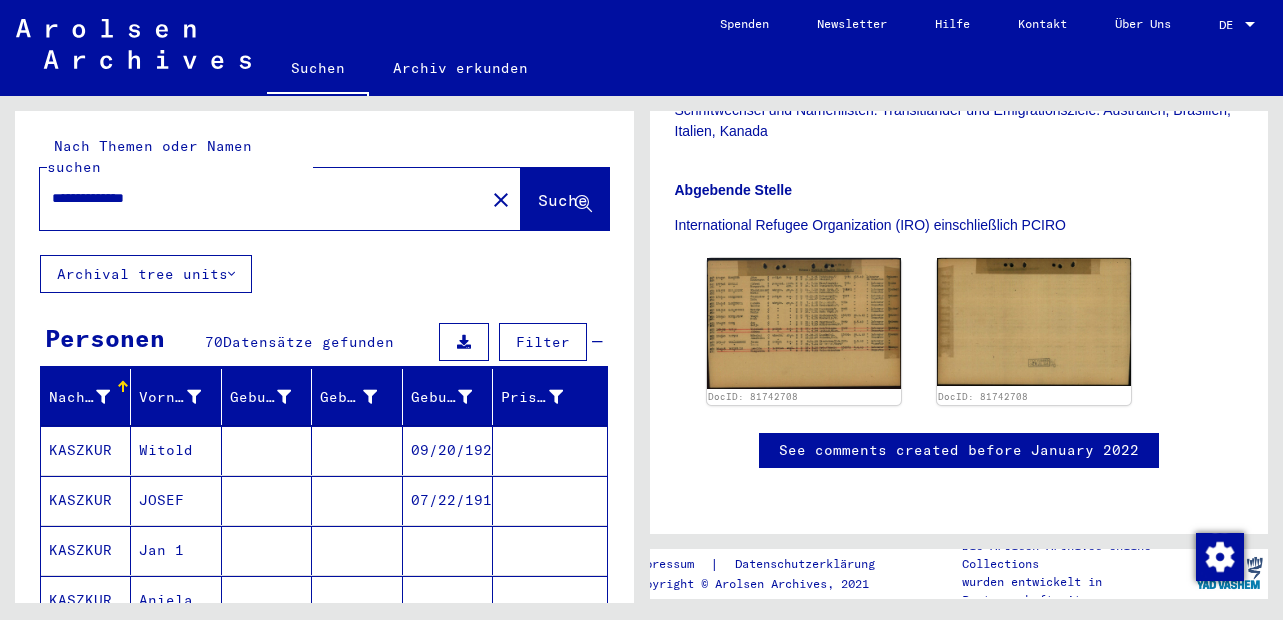 type on "**********" 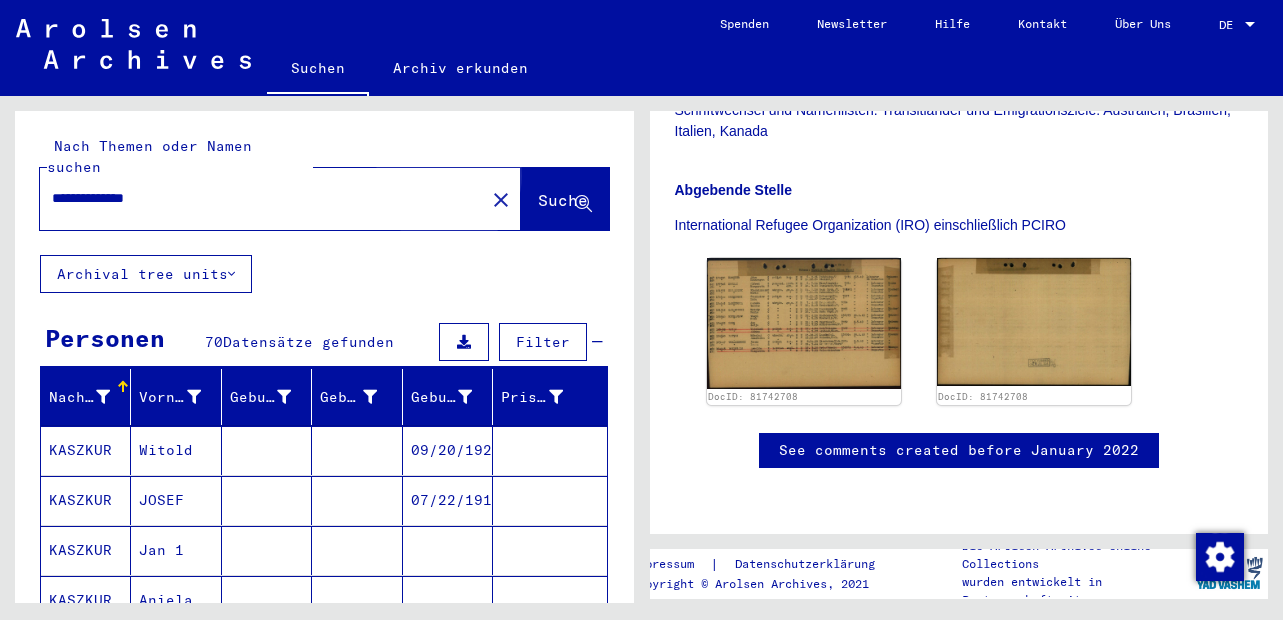 click on "Suche" 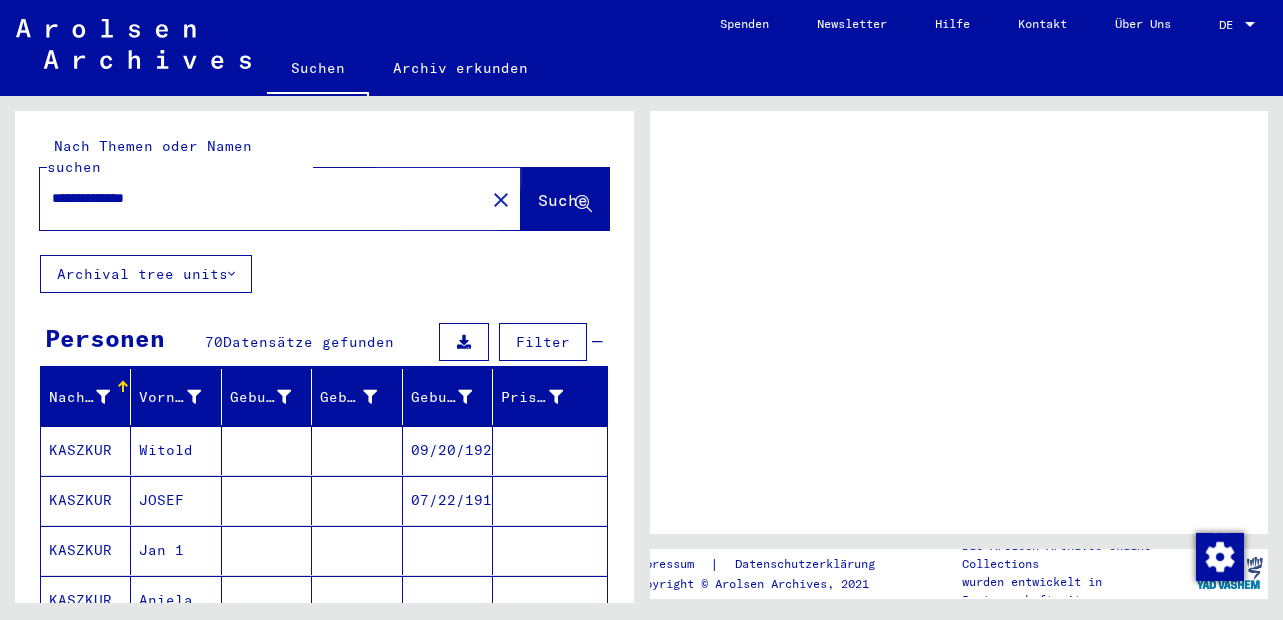 scroll, scrollTop: 0, scrollLeft: 0, axis: both 